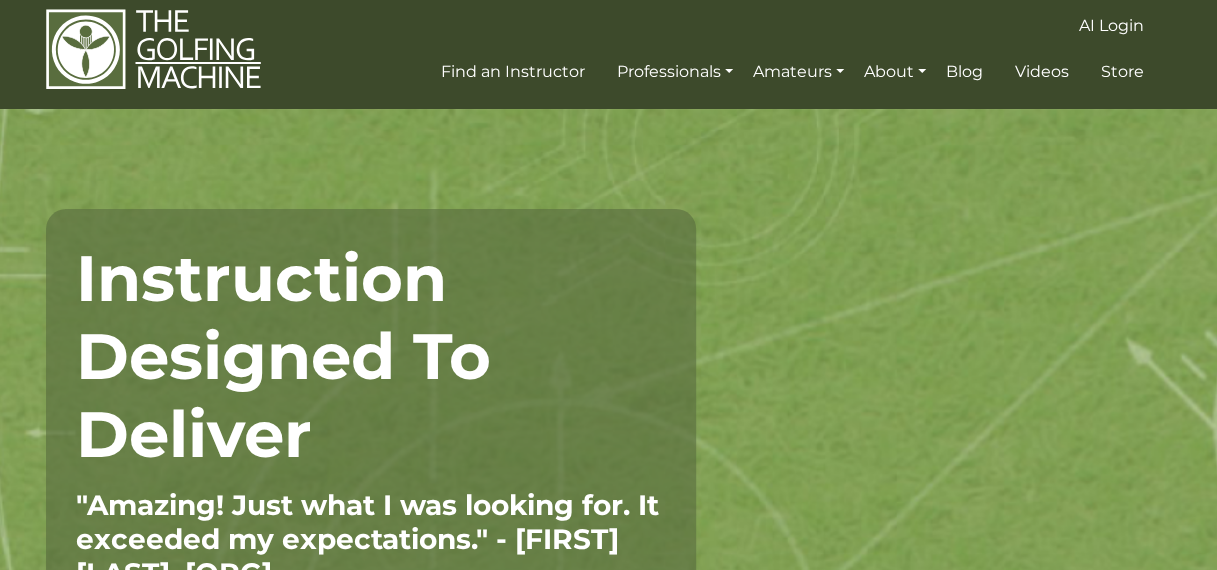 scroll, scrollTop: 0, scrollLeft: 0, axis: both 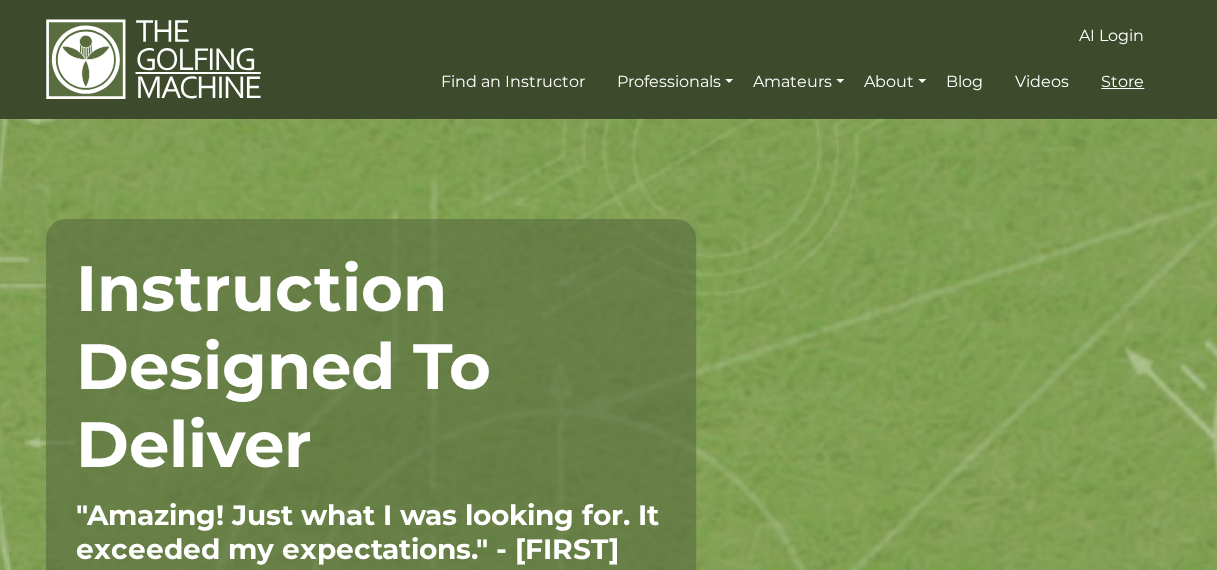 click on "Store" at bounding box center [1122, 81] 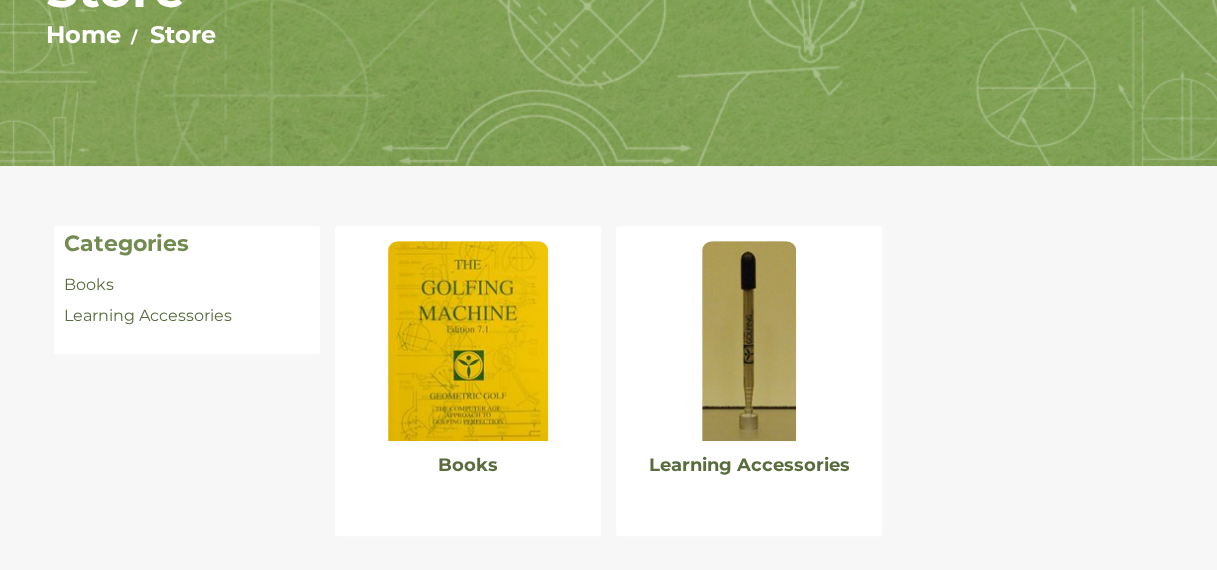 scroll, scrollTop: 300, scrollLeft: 0, axis: vertical 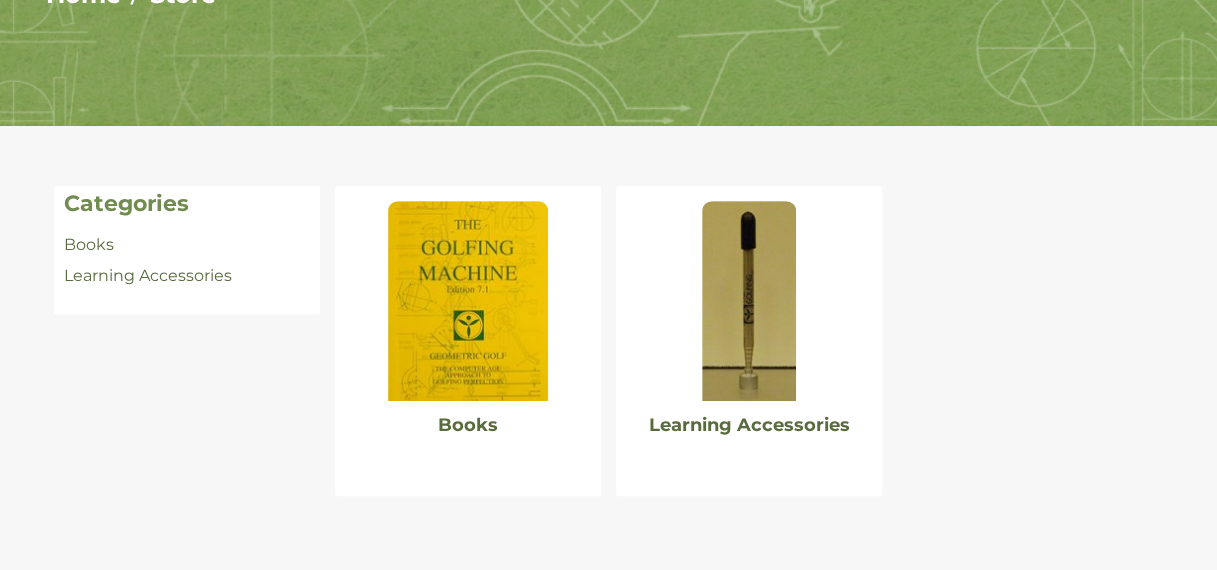 click at bounding box center (468, 301) 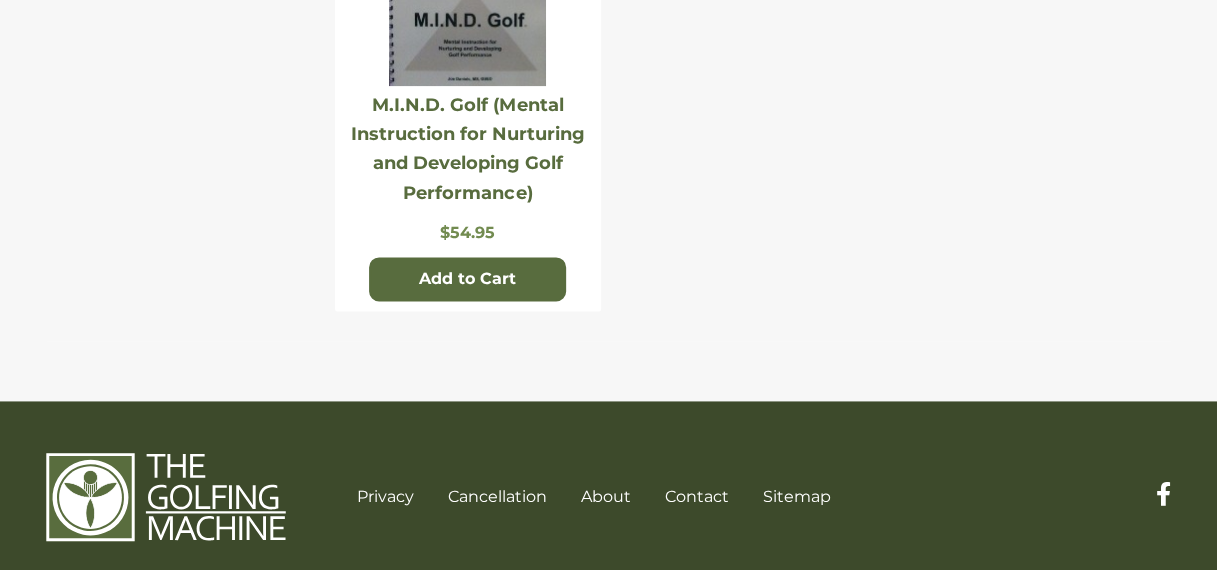 scroll, scrollTop: 1160, scrollLeft: 0, axis: vertical 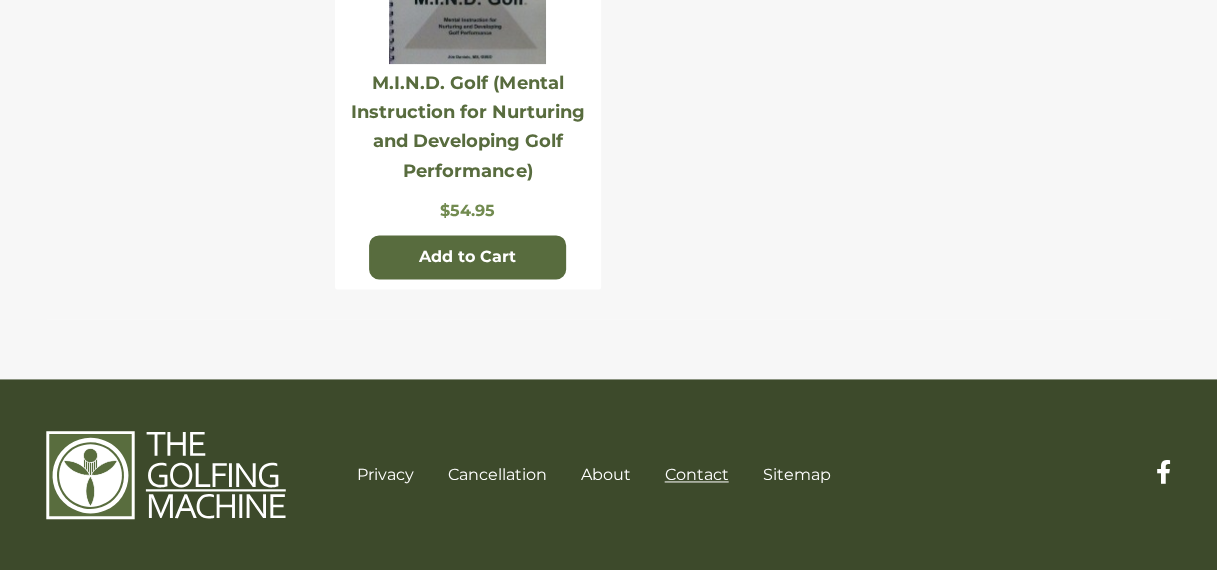 click on "Contact" at bounding box center (697, 474) 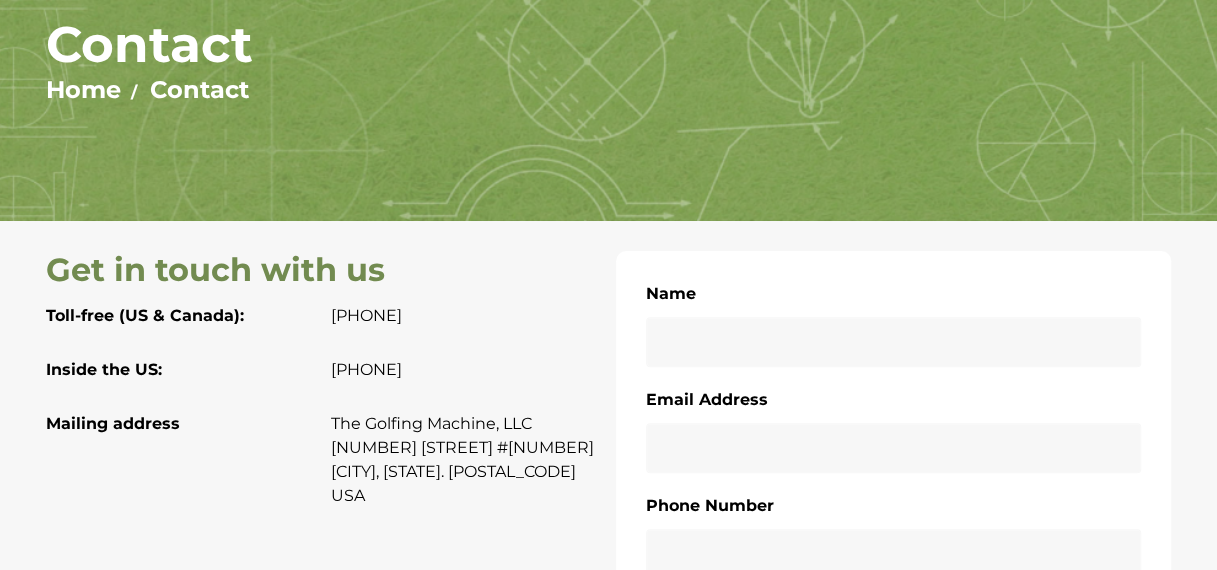 scroll, scrollTop: 300, scrollLeft: 0, axis: vertical 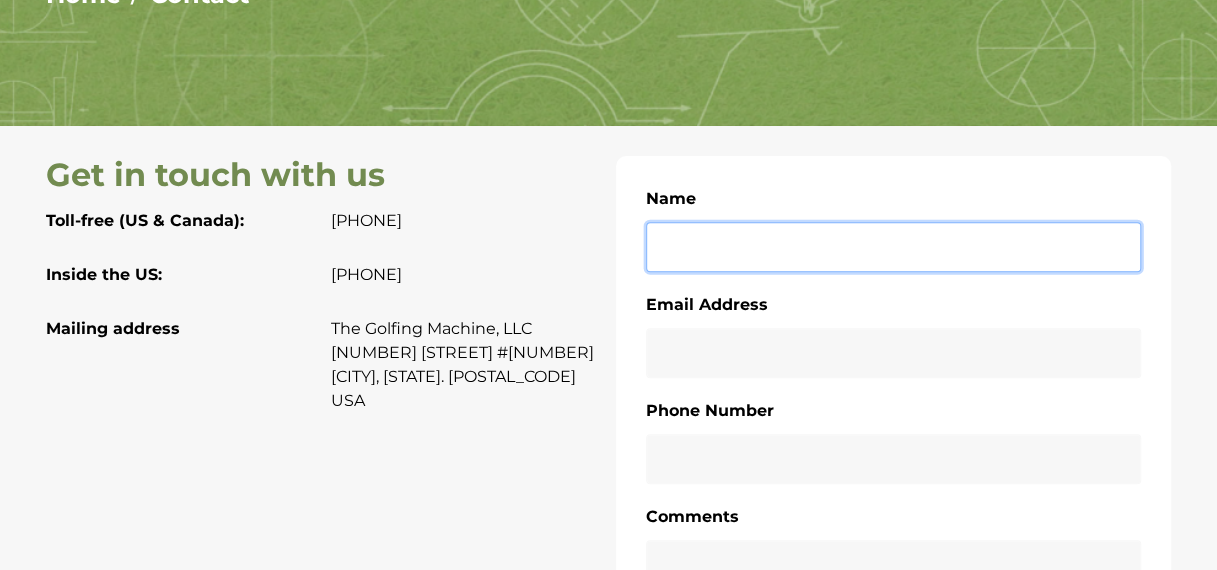 click on "Name" at bounding box center [893, 247] 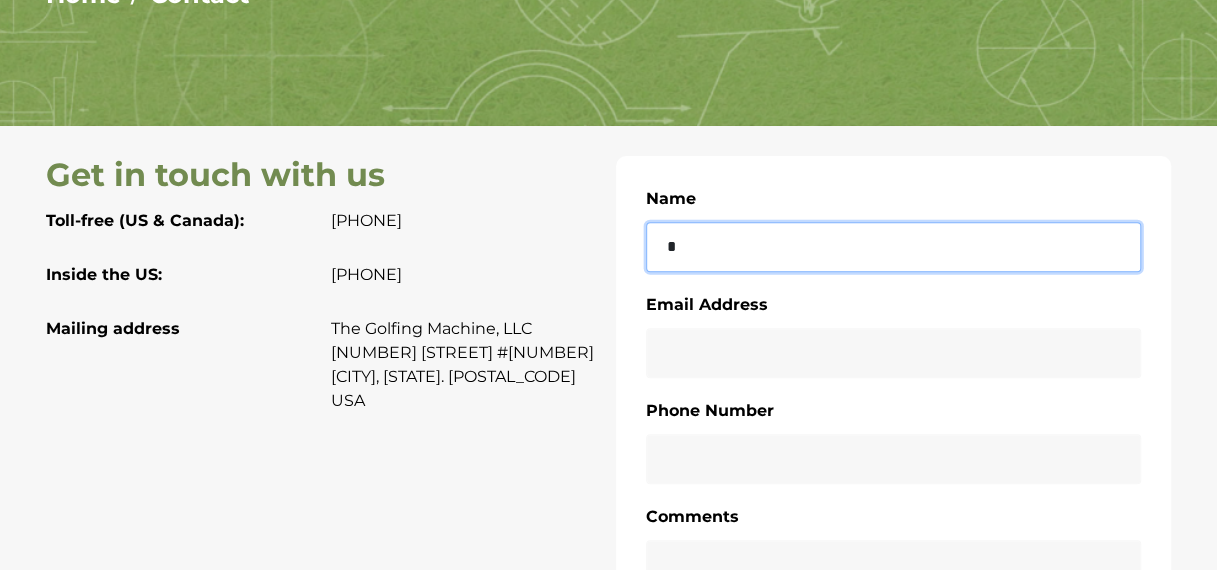 type on "**********" 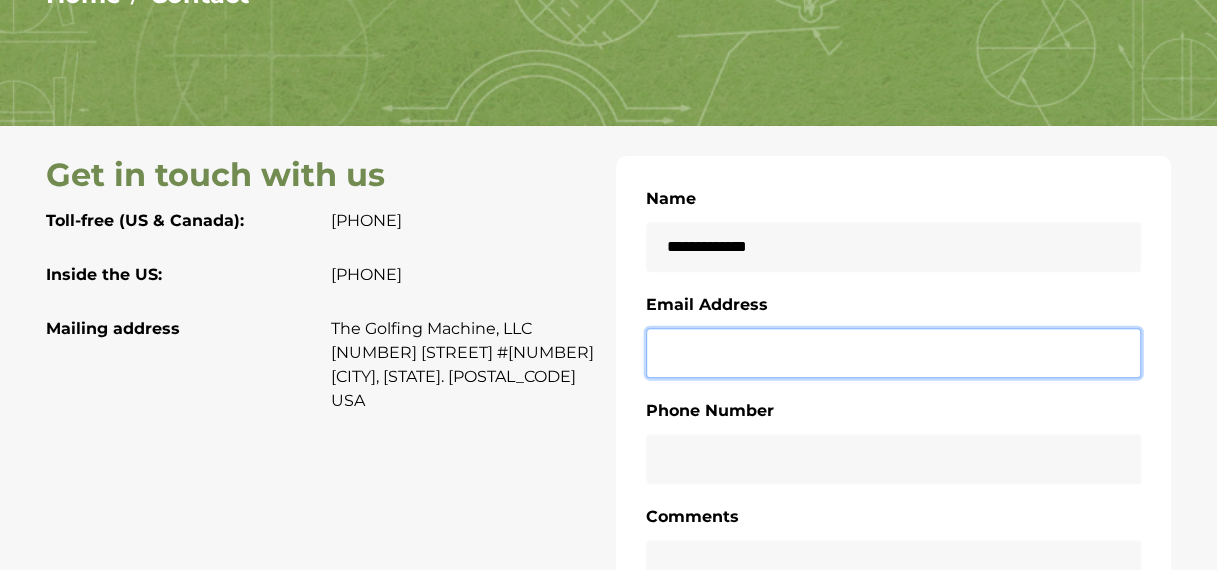 type on "**********" 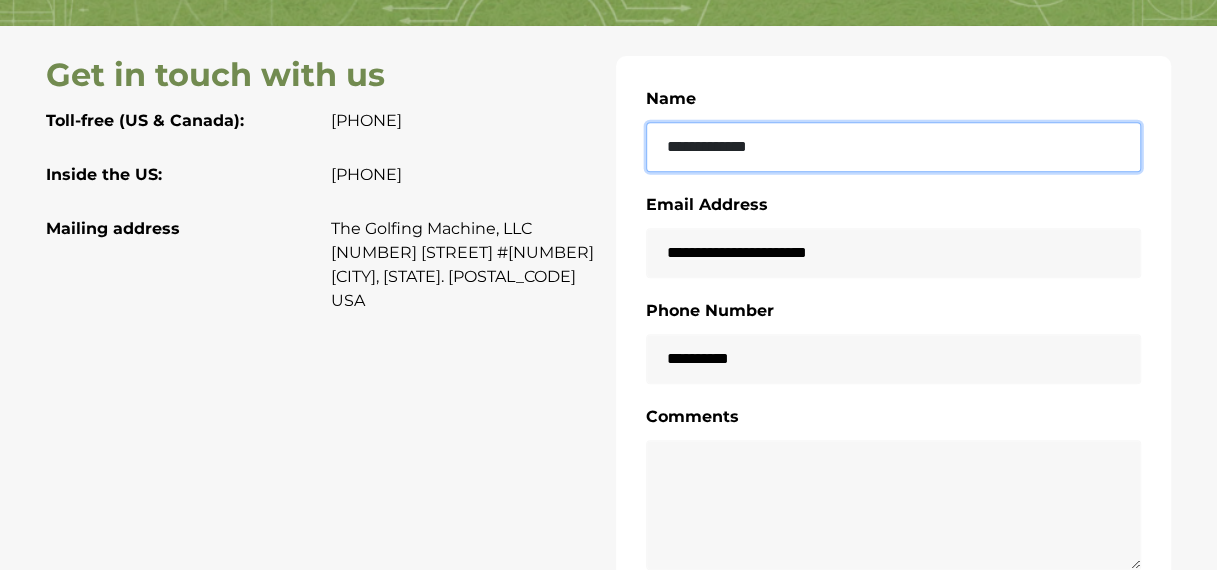 scroll, scrollTop: 500, scrollLeft: 0, axis: vertical 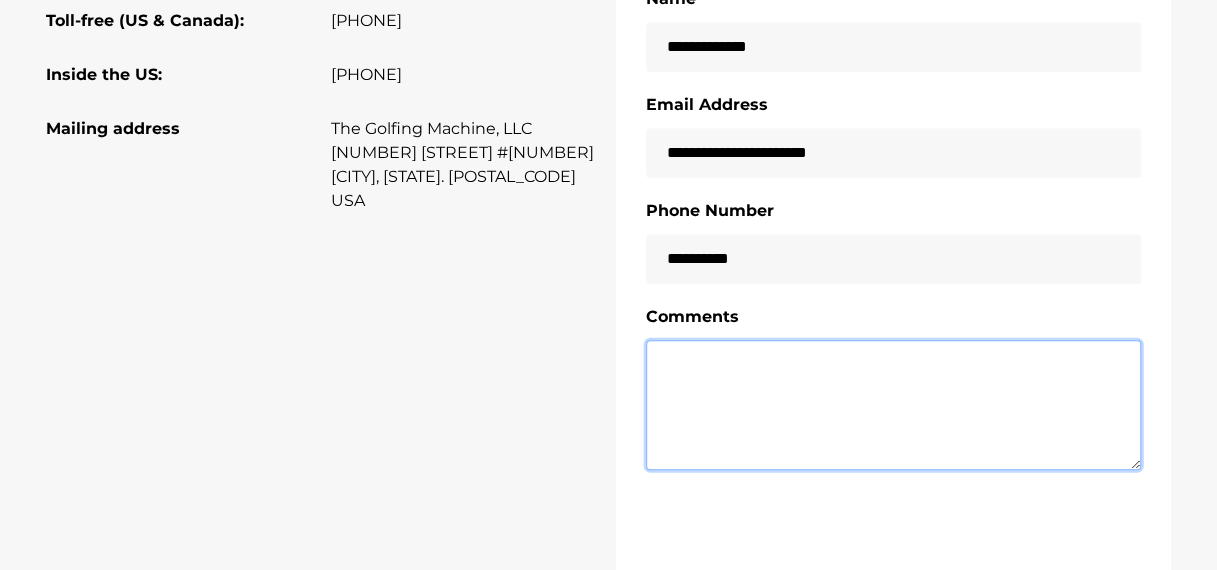 click at bounding box center (893, 405) 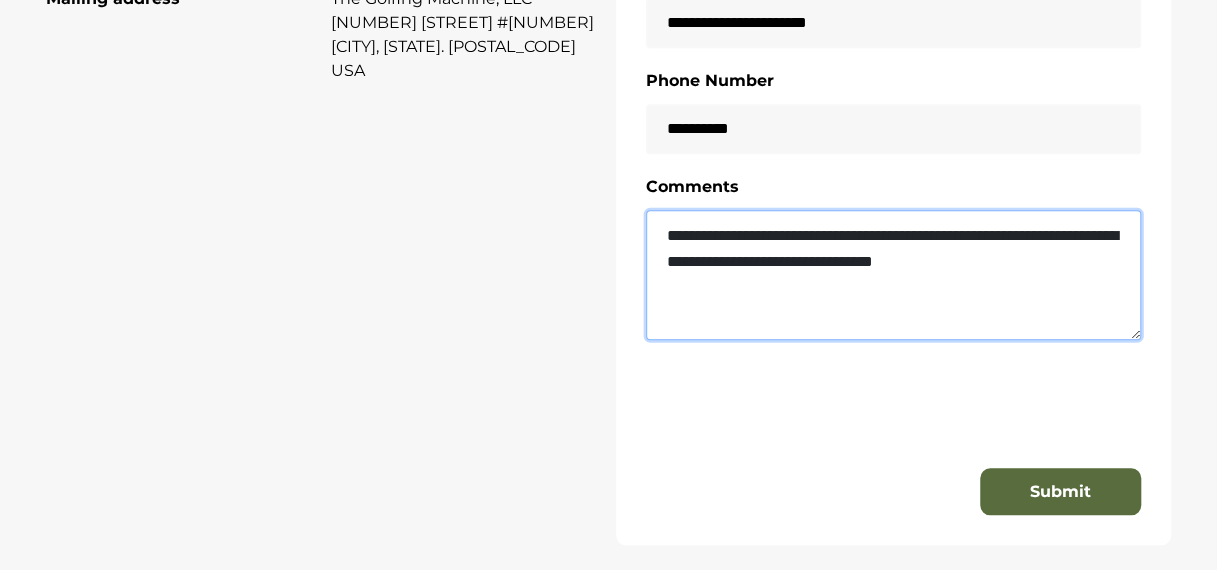 scroll, scrollTop: 700, scrollLeft: 0, axis: vertical 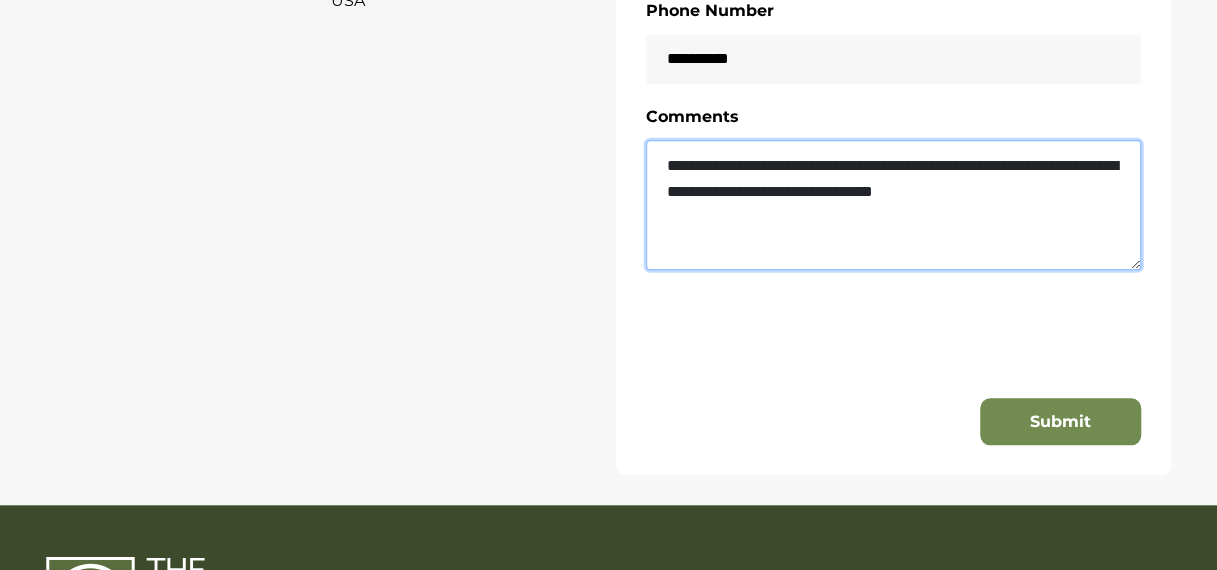 type on "**********" 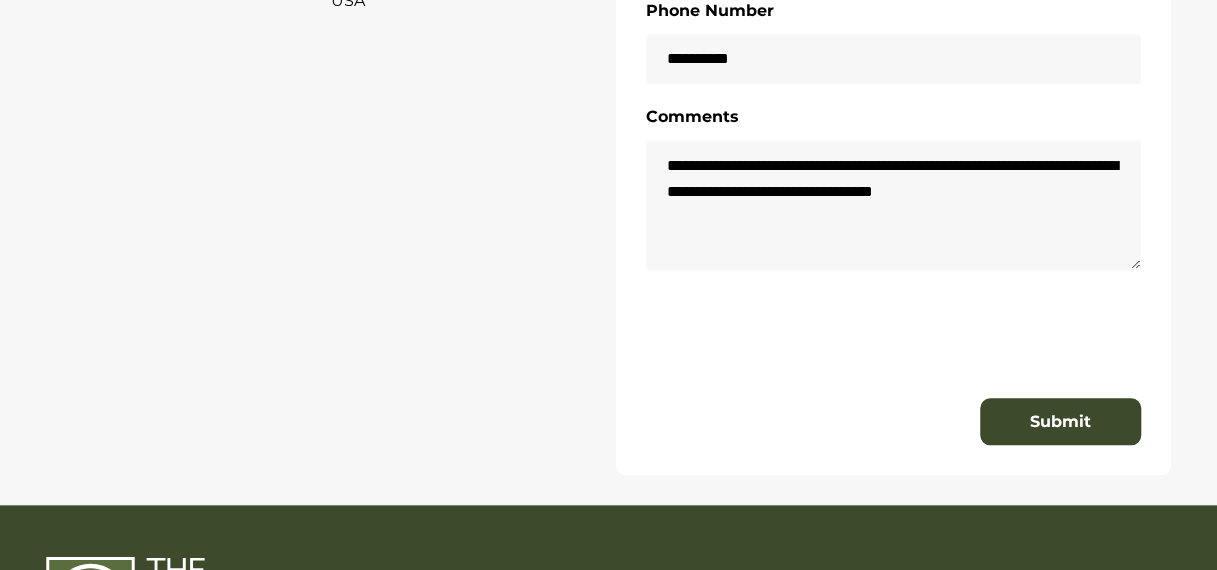 click on "Submit" at bounding box center [1060, 422] 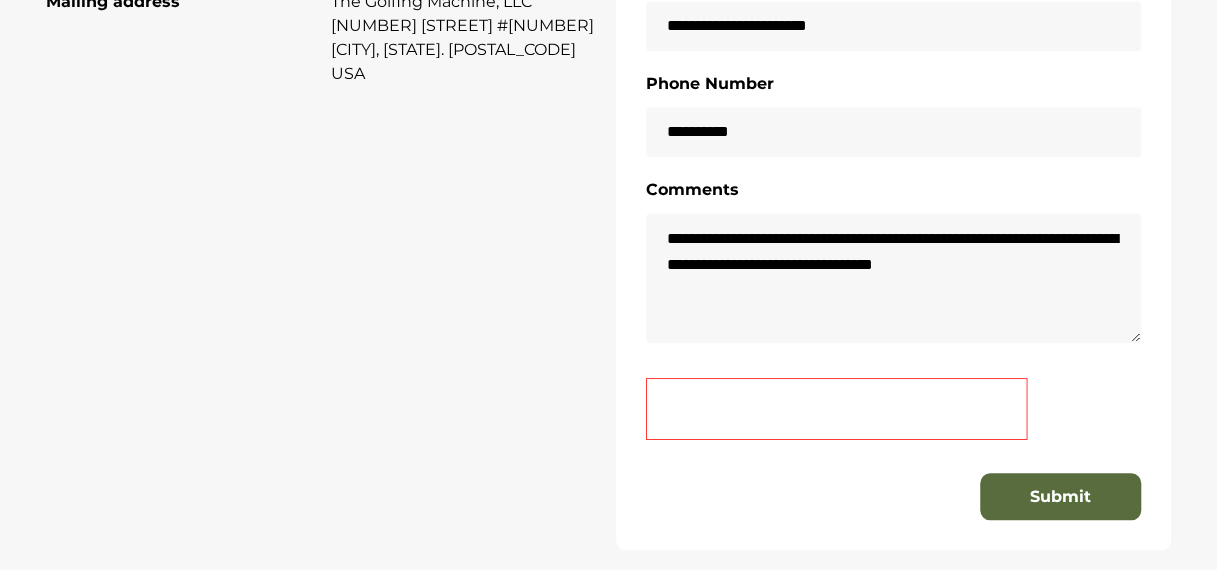 scroll, scrollTop: 700, scrollLeft: 0, axis: vertical 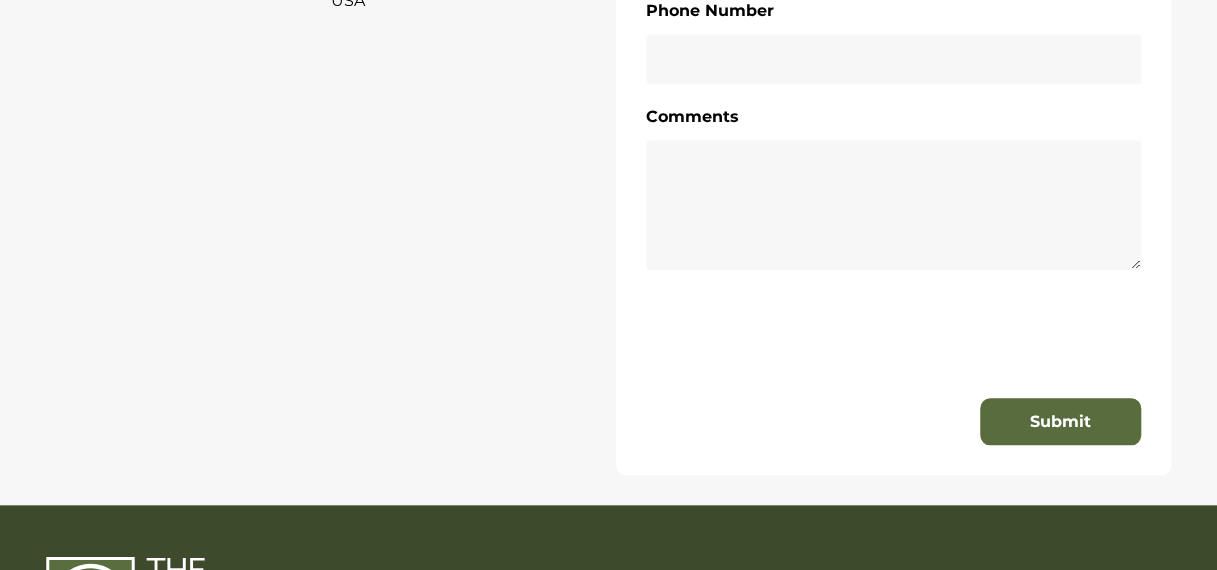 click on "Name
Email Address
Phone Number
Comments
Submit" at bounding box center (893, 116) 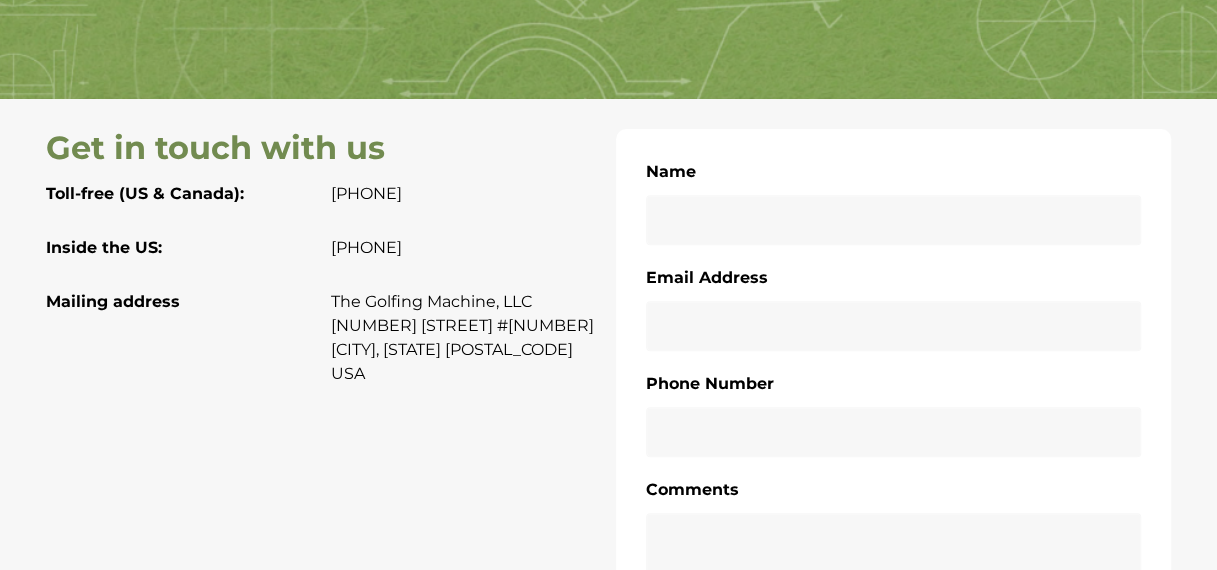scroll, scrollTop: 300, scrollLeft: 0, axis: vertical 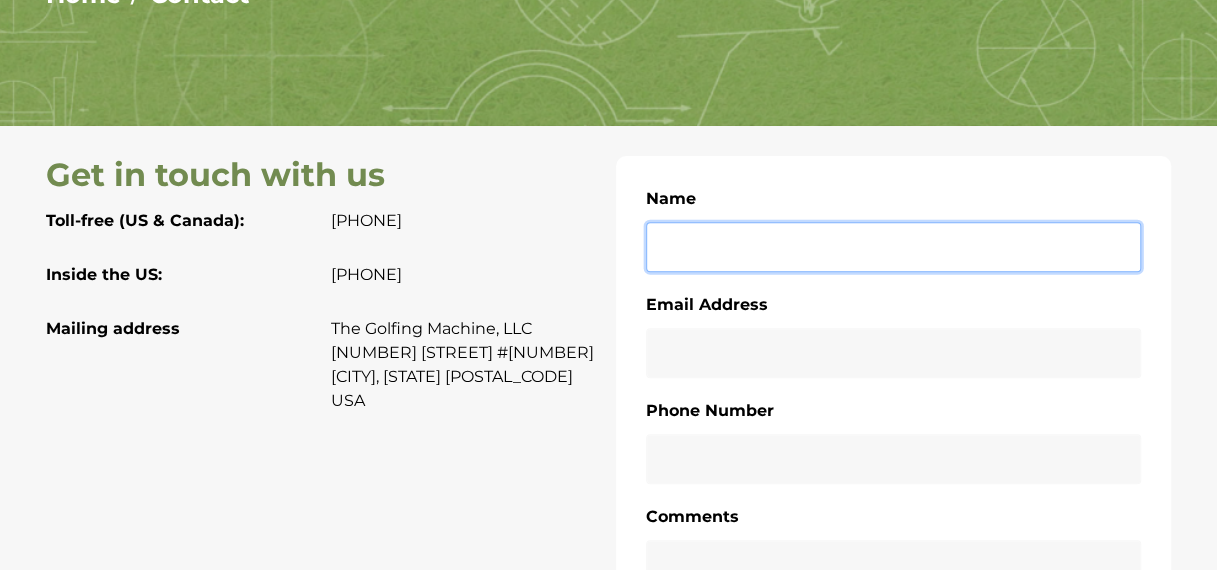 click on "Name" at bounding box center (893, 247) 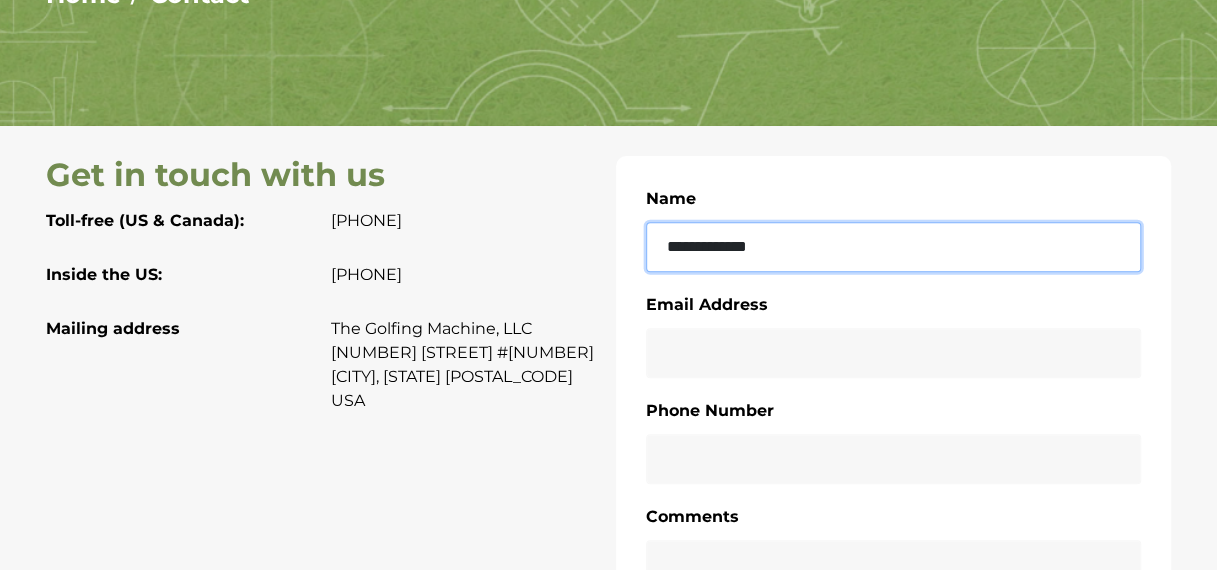 type on "**********" 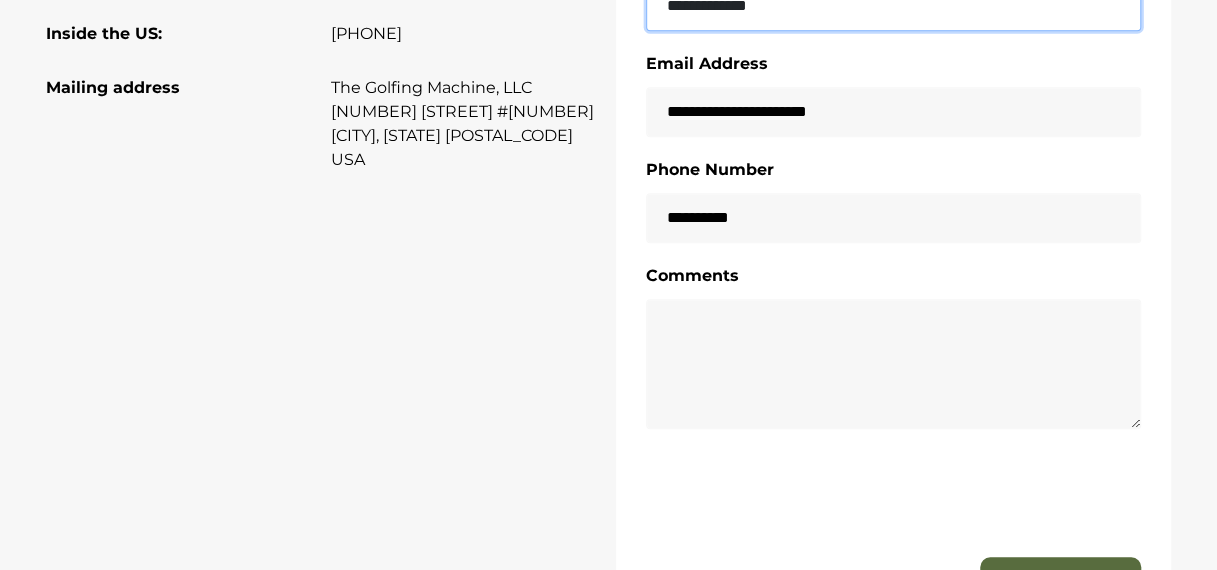 scroll, scrollTop: 600, scrollLeft: 0, axis: vertical 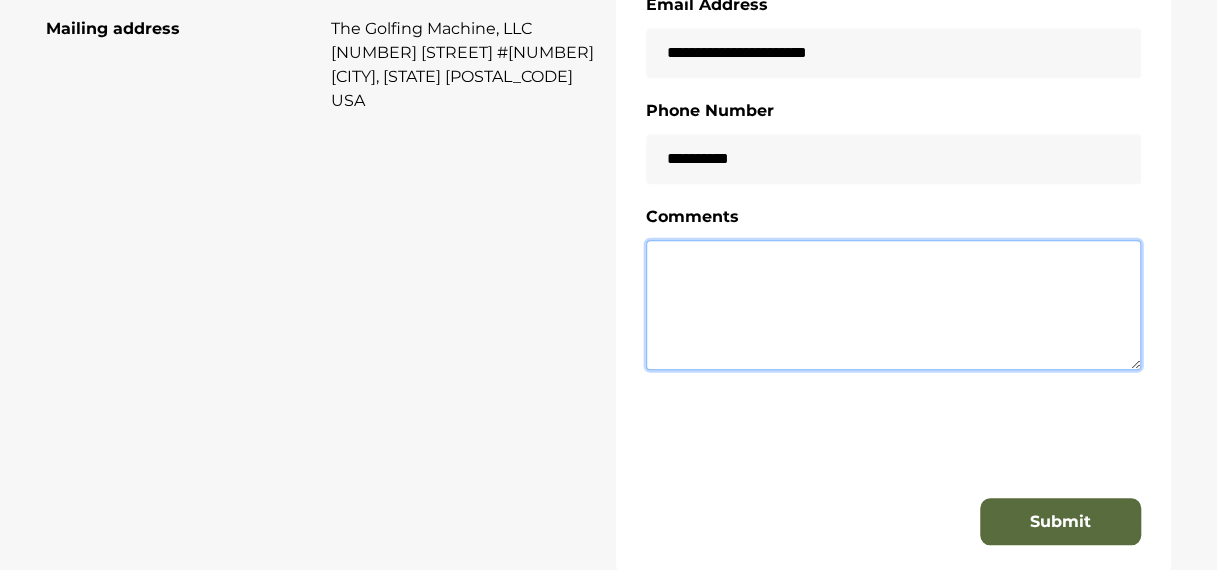 click at bounding box center [893, 305] 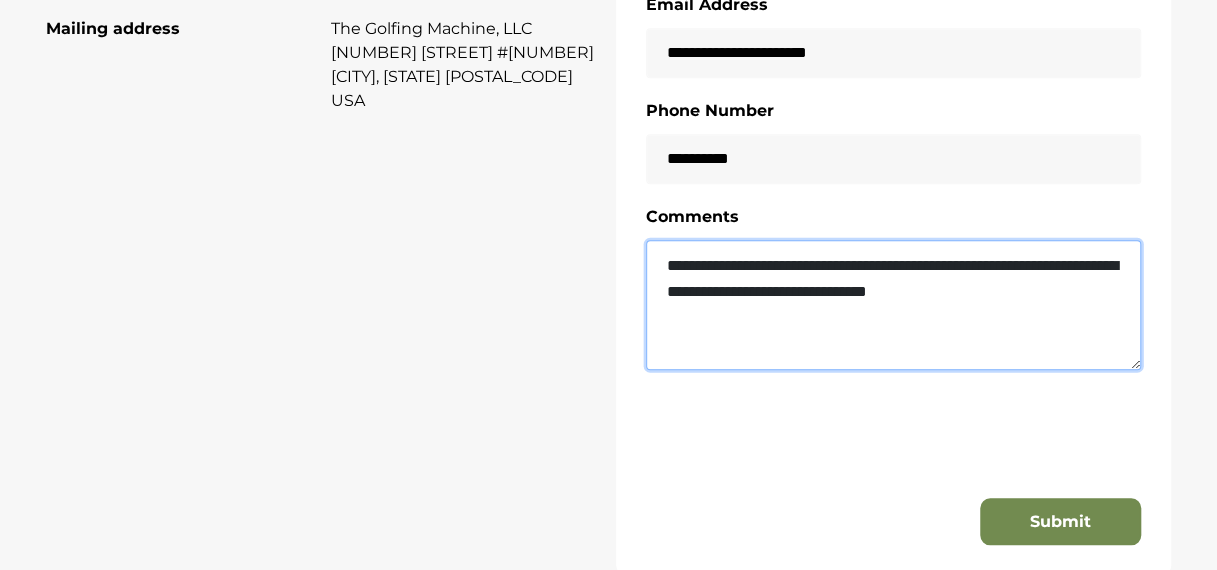 type on "**********" 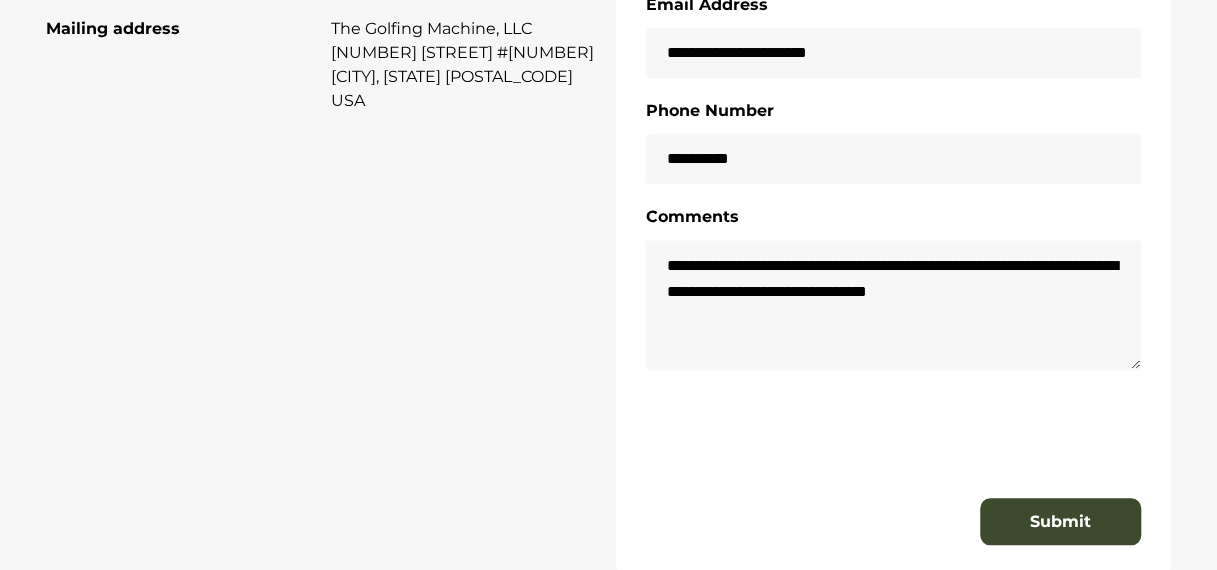 click on "Submit" at bounding box center (1060, 522) 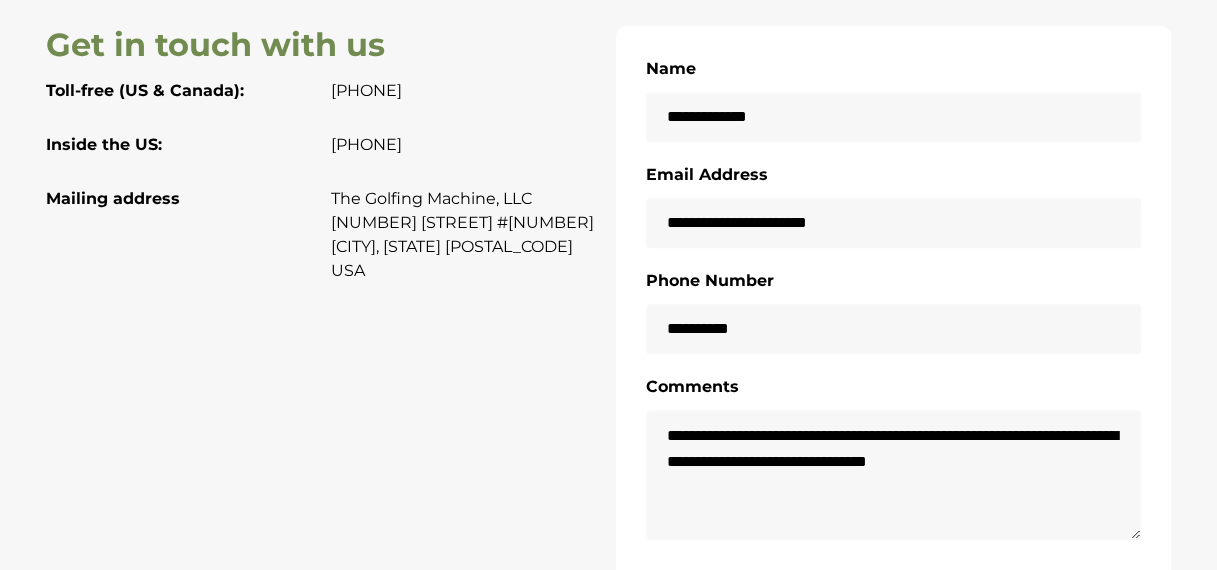 scroll, scrollTop: 400, scrollLeft: 0, axis: vertical 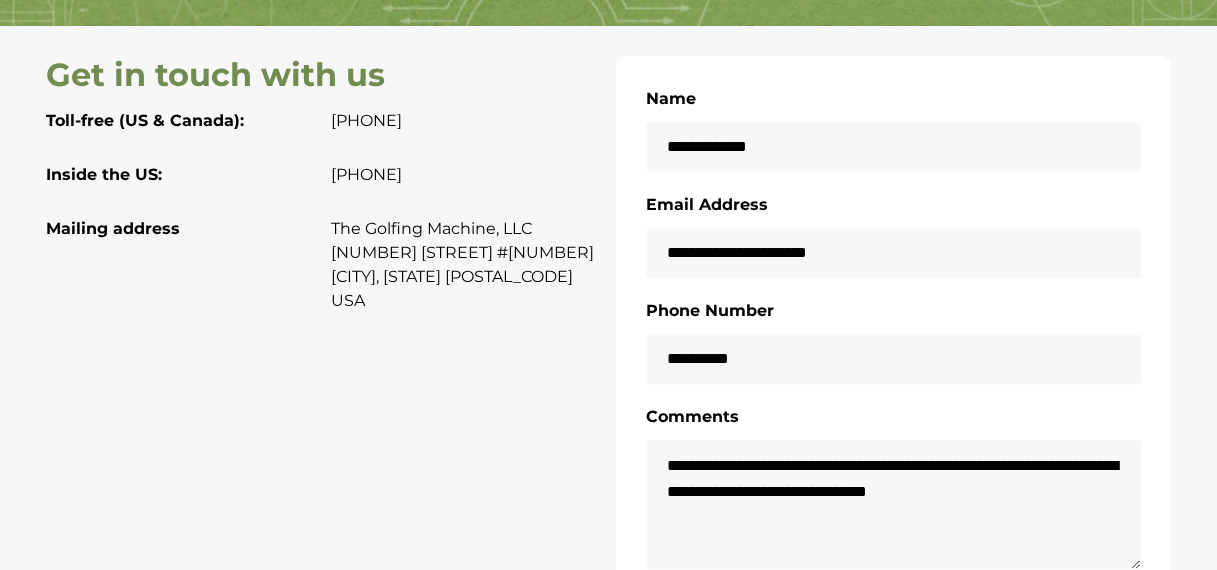 drag, startPoint x: 46, startPoint y: 171, endPoint x: 480, endPoint y: 170, distance: 434.00116 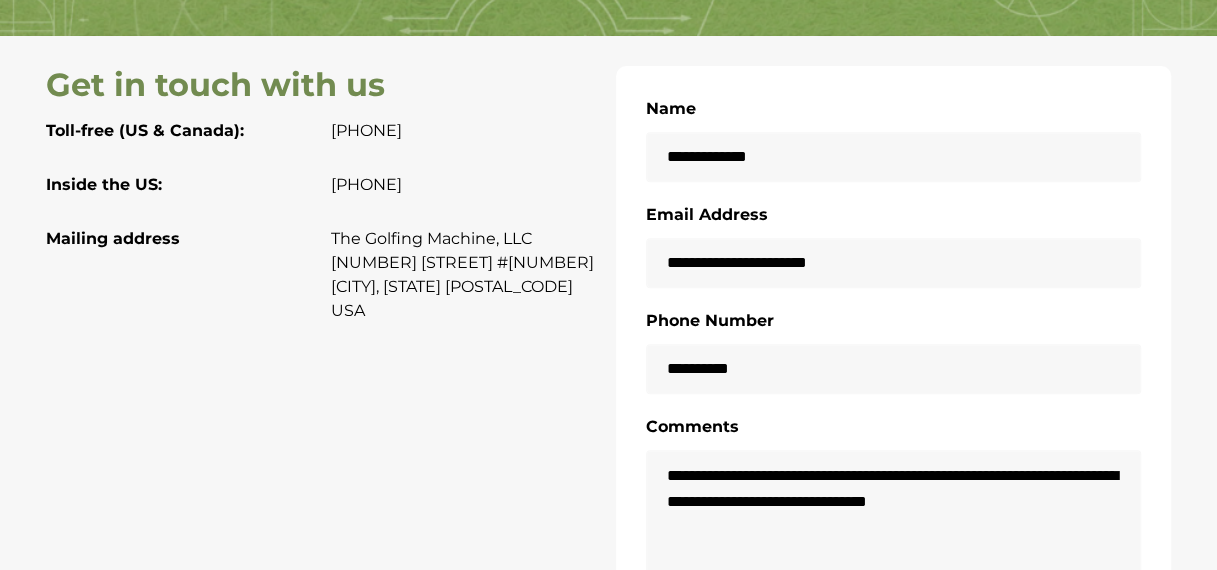 scroll, scrollTop: 0, scrollLeft: 0, axis: both 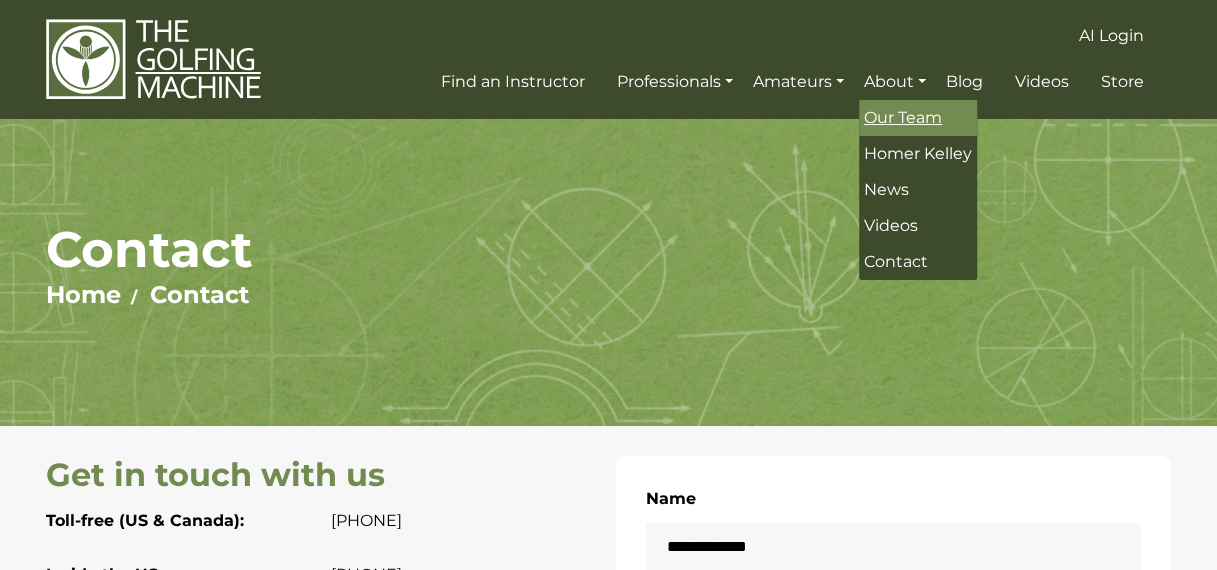 click on "Our Team" at bounding box center (903, 117) 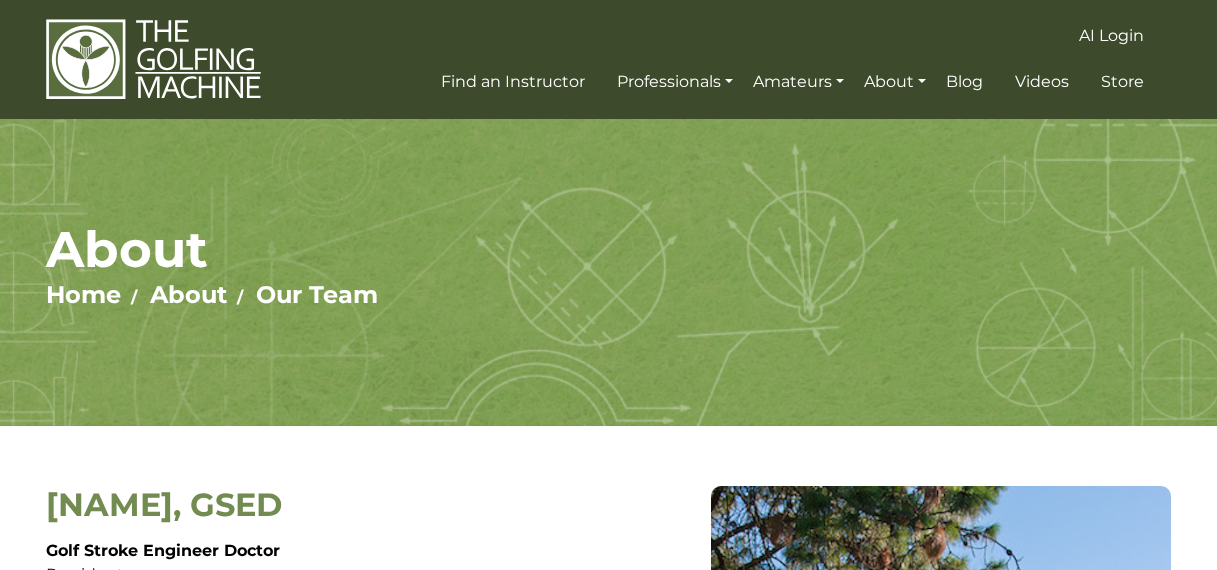 scroll, scrollTop: 0, scrollLeft: 0, axis: both 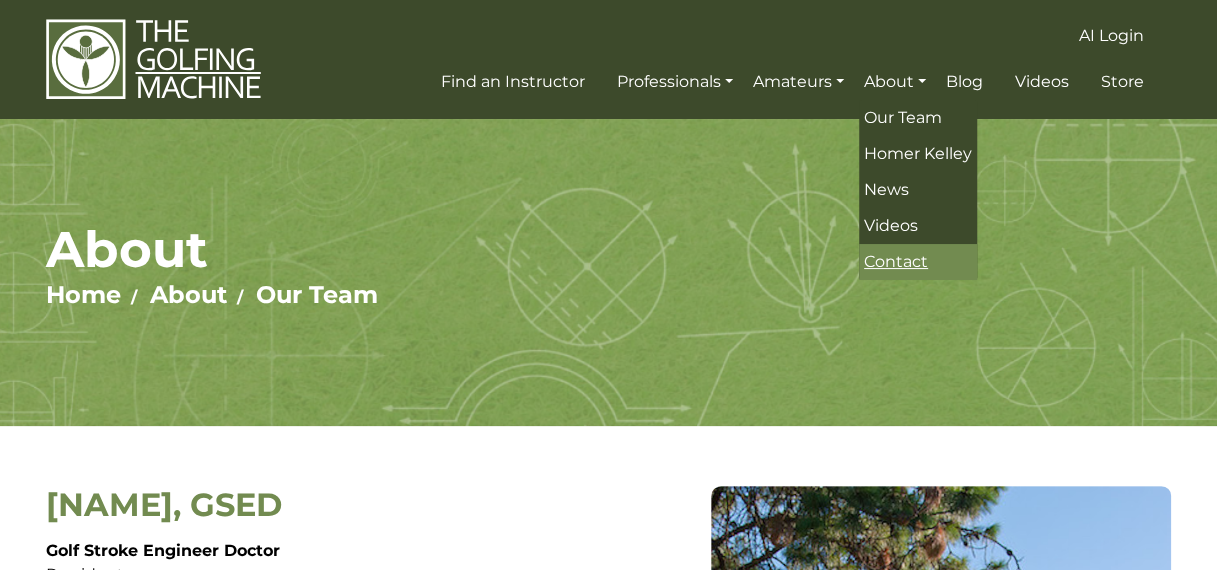click on "Contact" at bounding box center [896, 261] 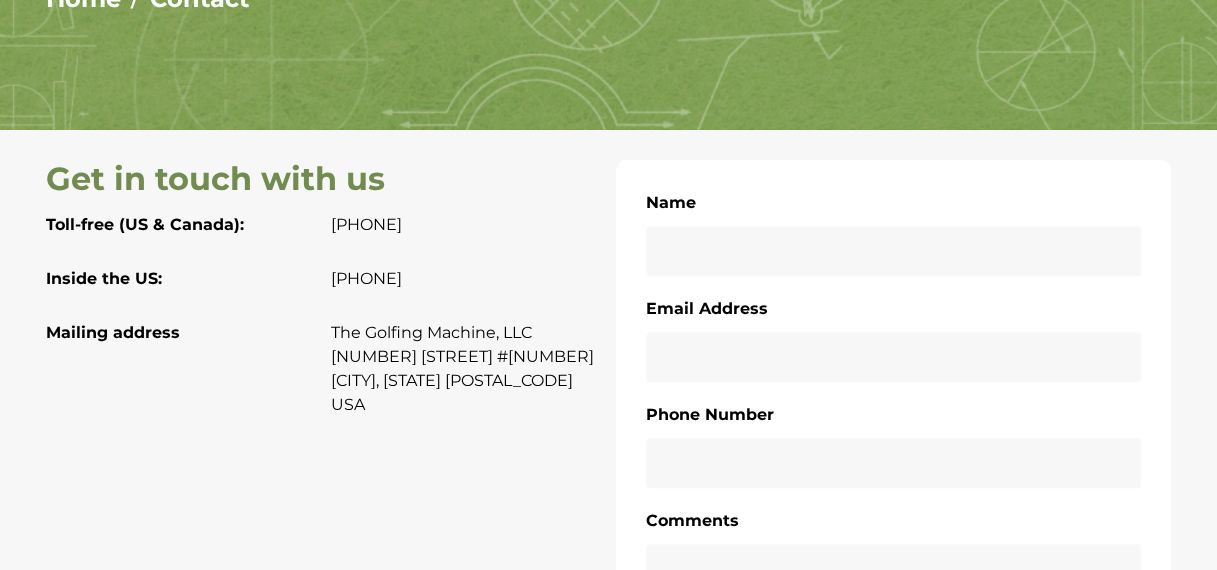 scroll, scrollTop: 100, scrollLeft: 0, axis: vertical 